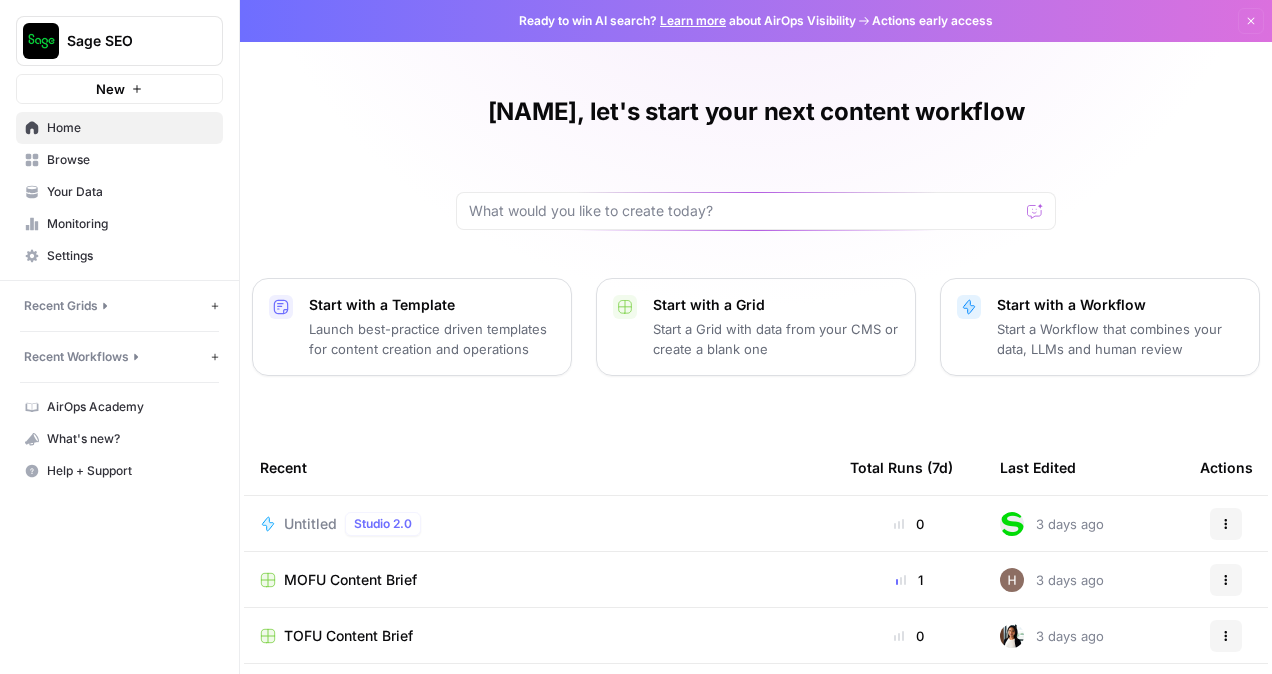 scroll, scrollTop: 0, scrollLeft: 0, axis: both 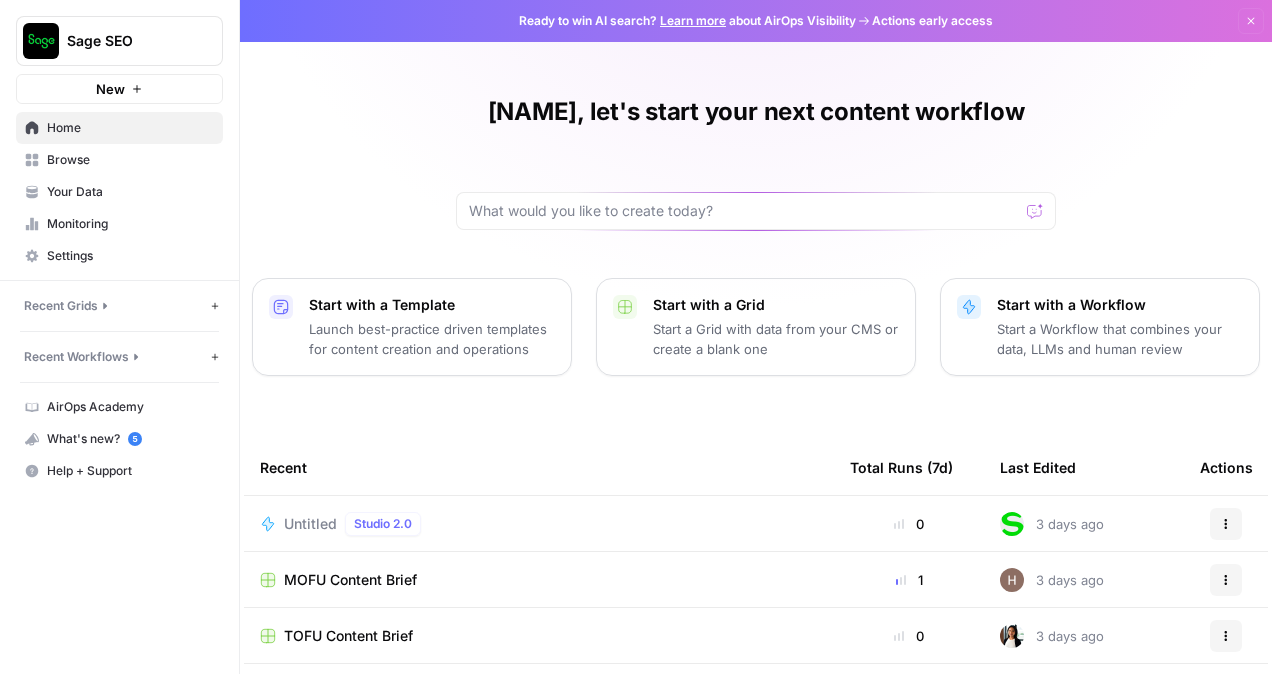 click on "New" at bounding box center (110, 89) 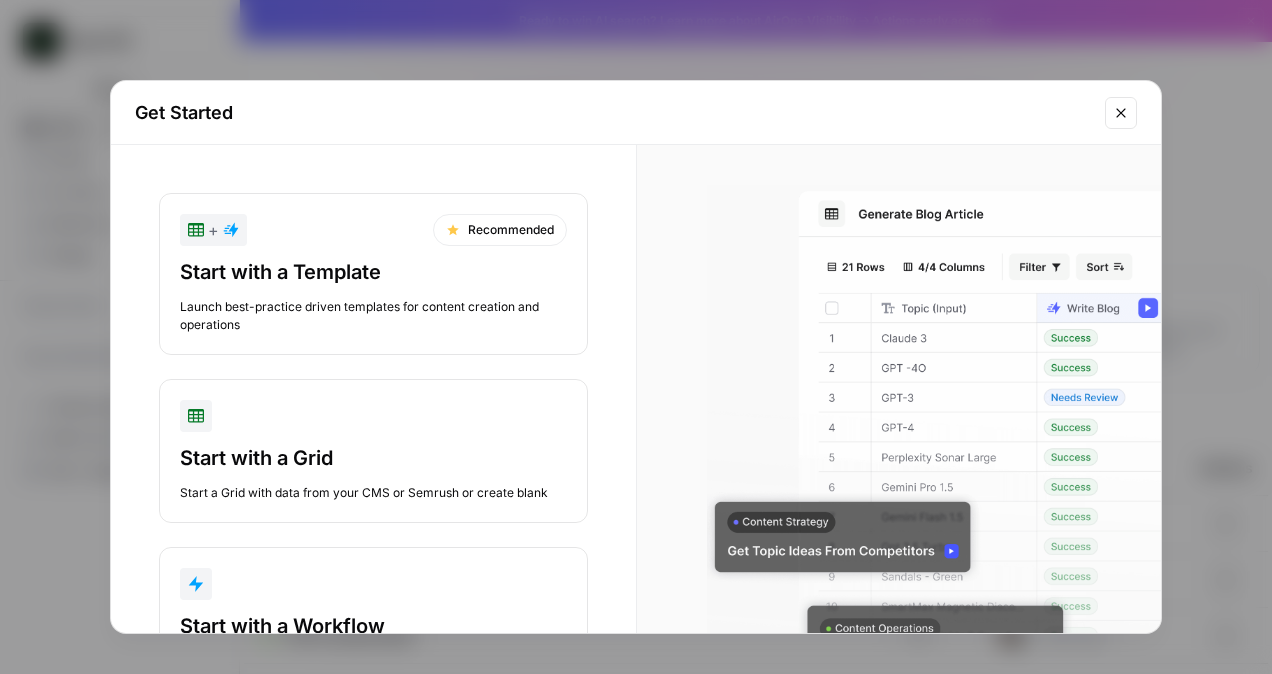 scroll, scrollTop: 103, scrollLeft: 0, axis: vertical 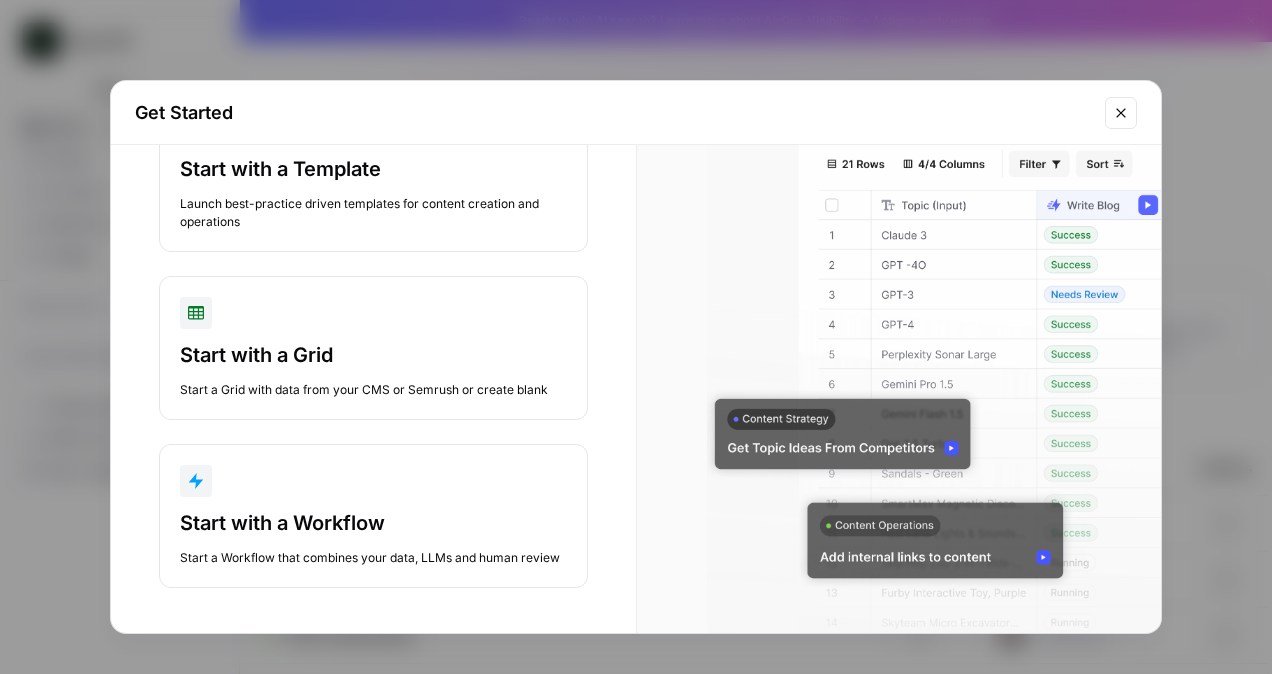 click on "Start with a Template" at bounding box center (373, 169) 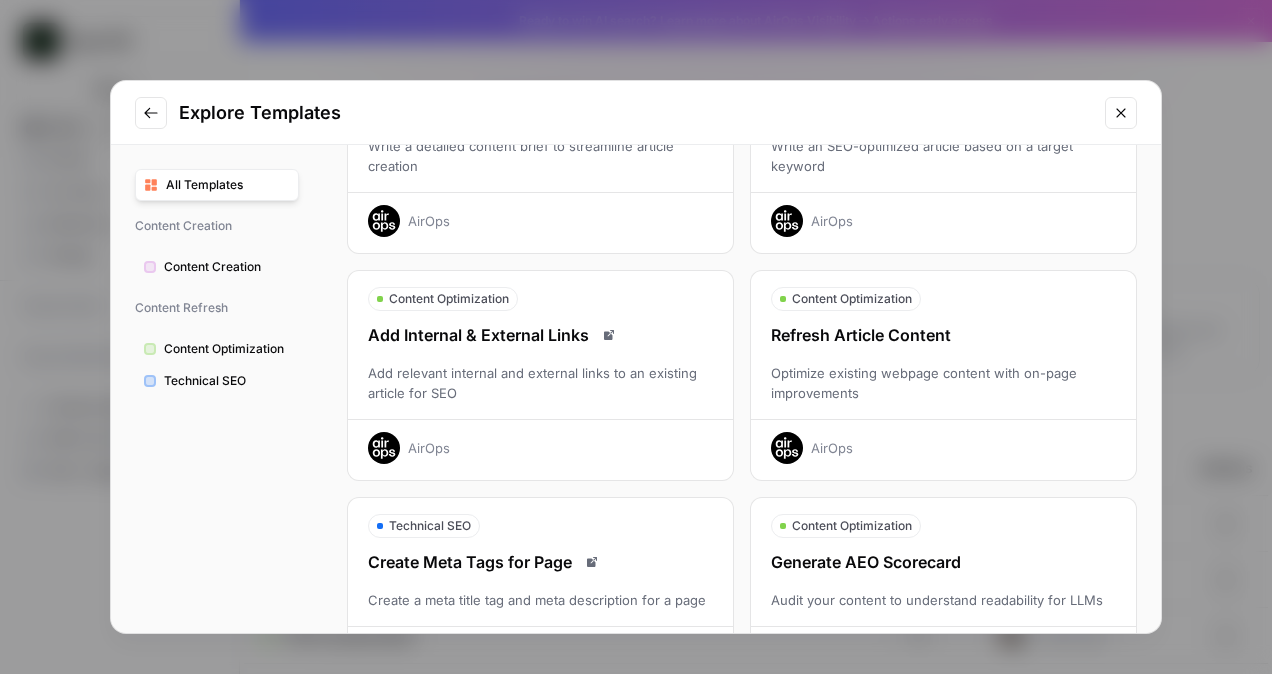 scroll, scrollTop: 0, scrollLeft: 0, axis: both 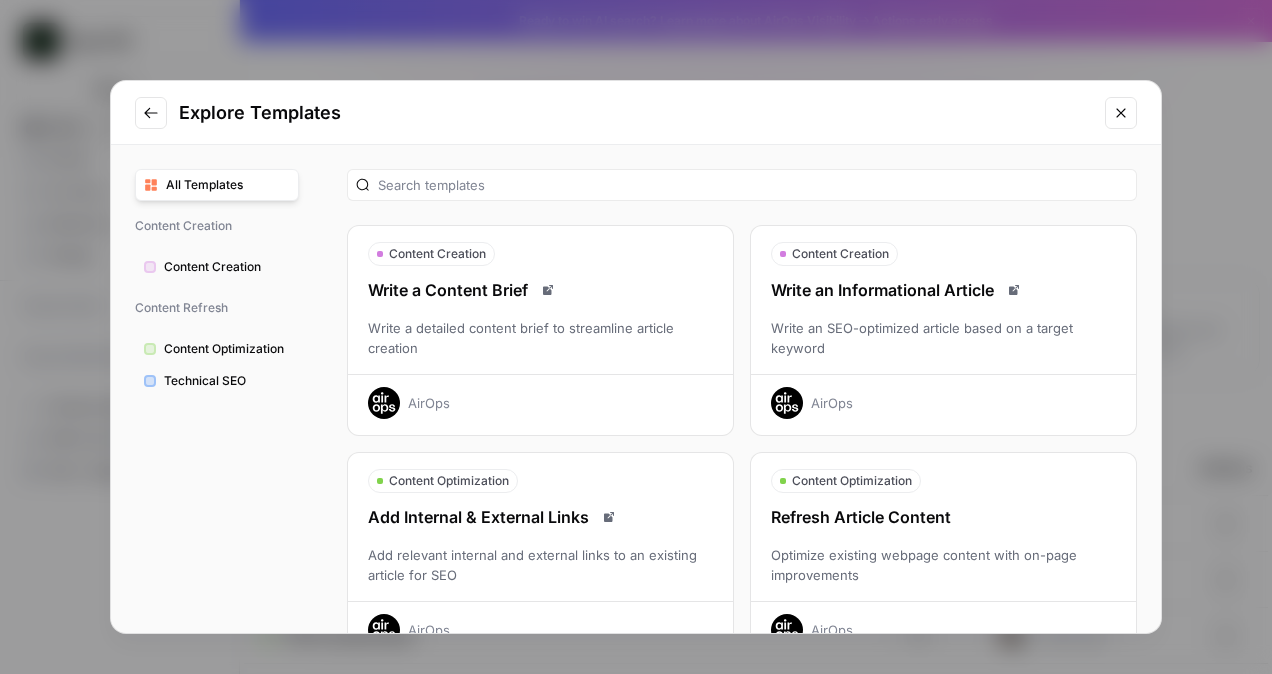 click at bounding box center (742, 185) 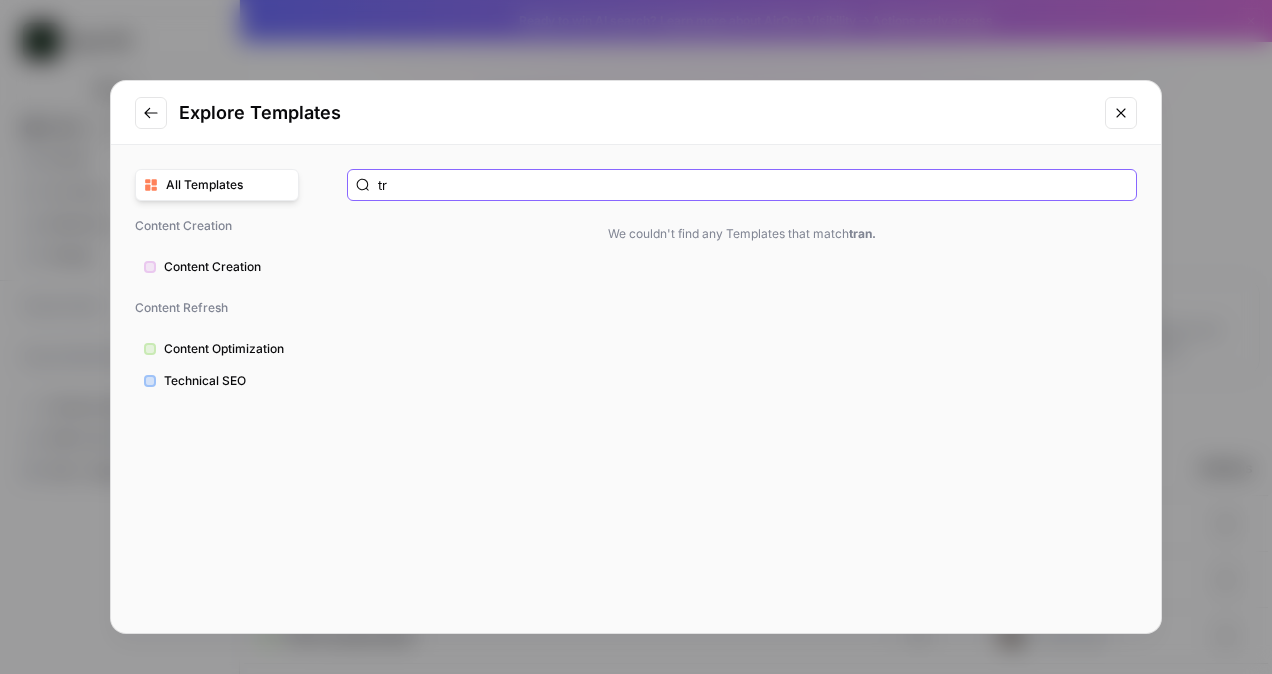 type on "t" 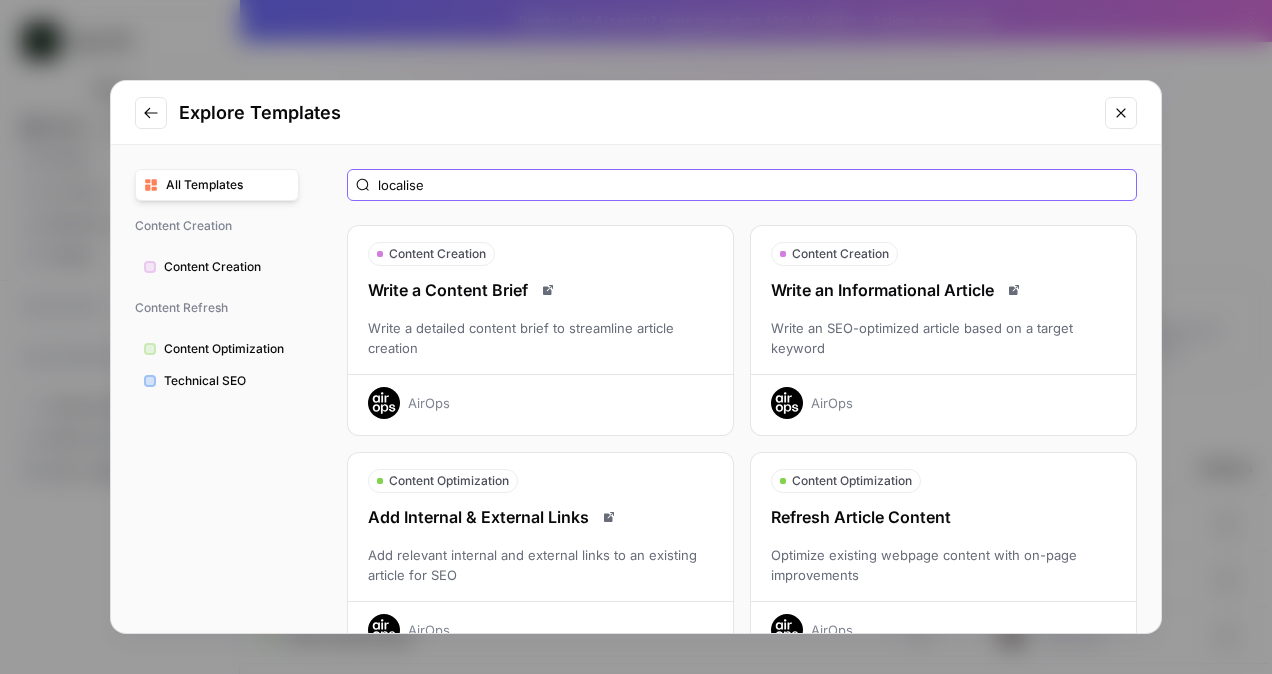type on "localise" 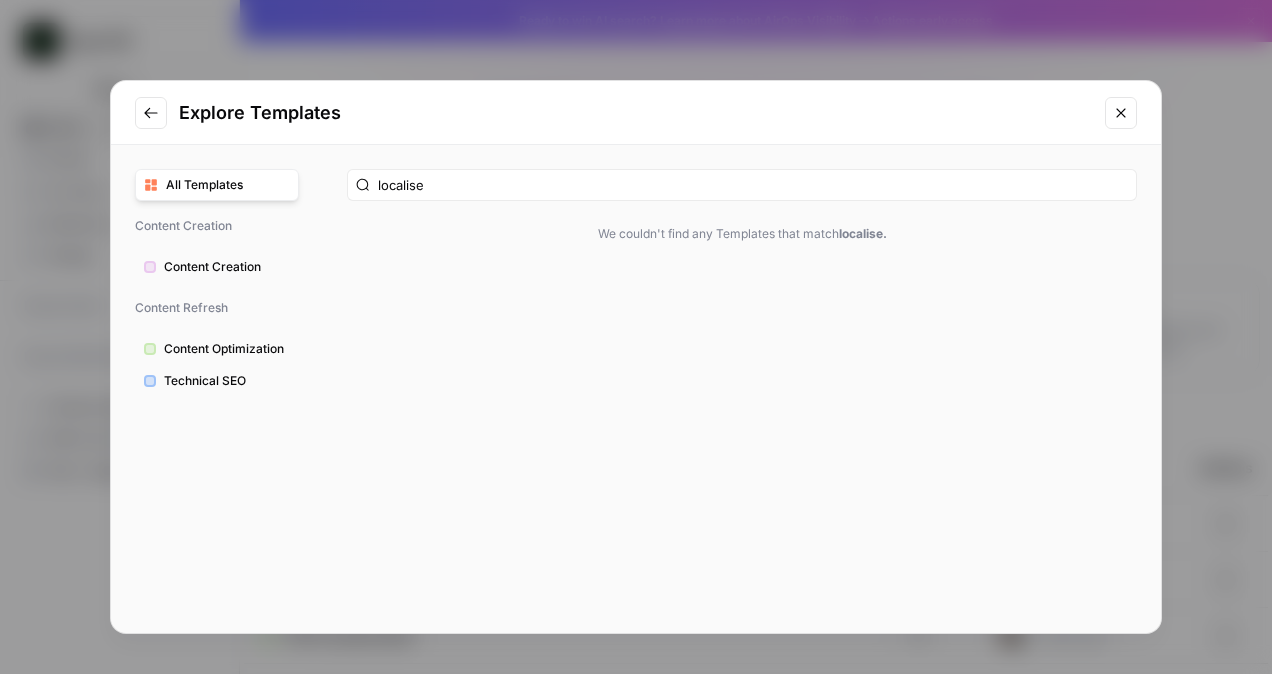 click on "Content Optimization" at bounding box center (227, 349) 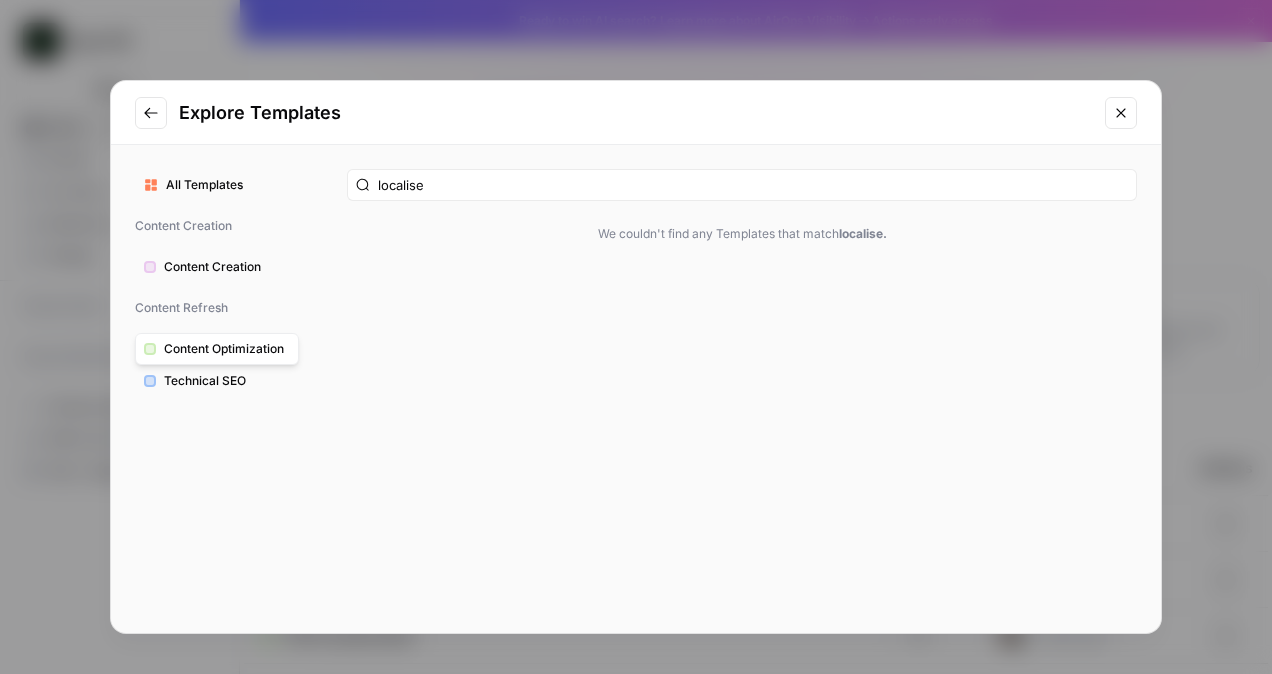 click 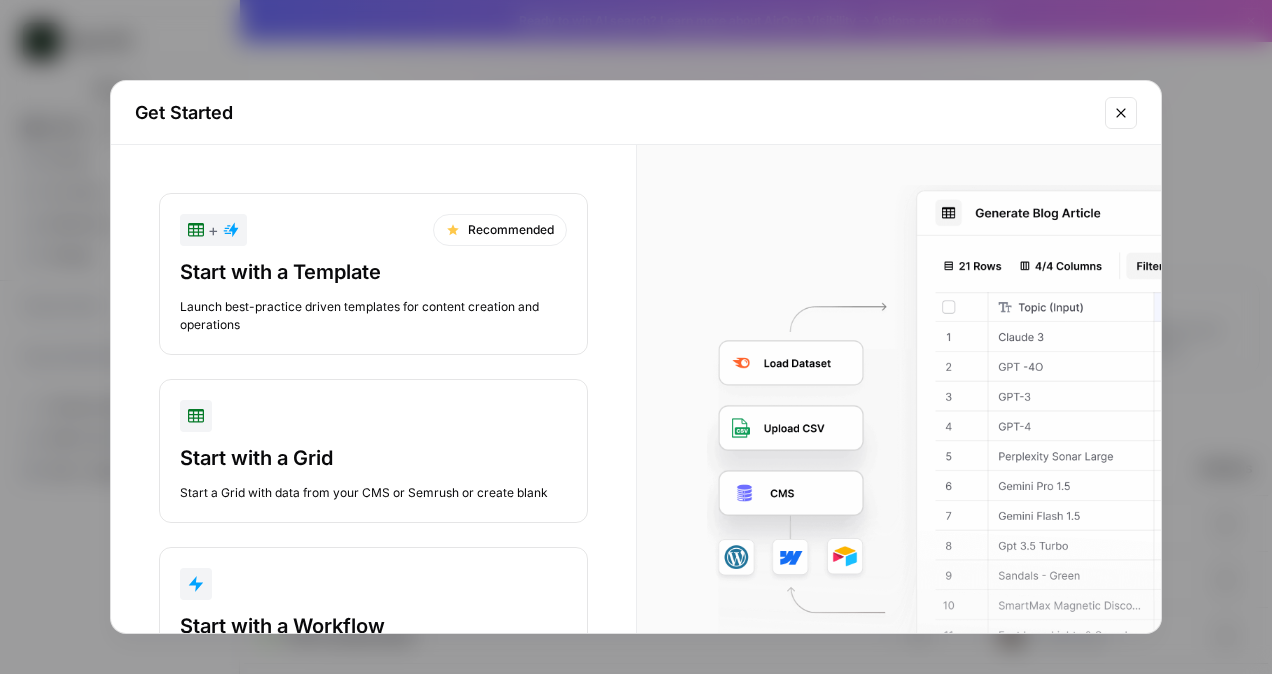 scroll, scrollTop: 103, scrollLeft: 0, axis: vertical 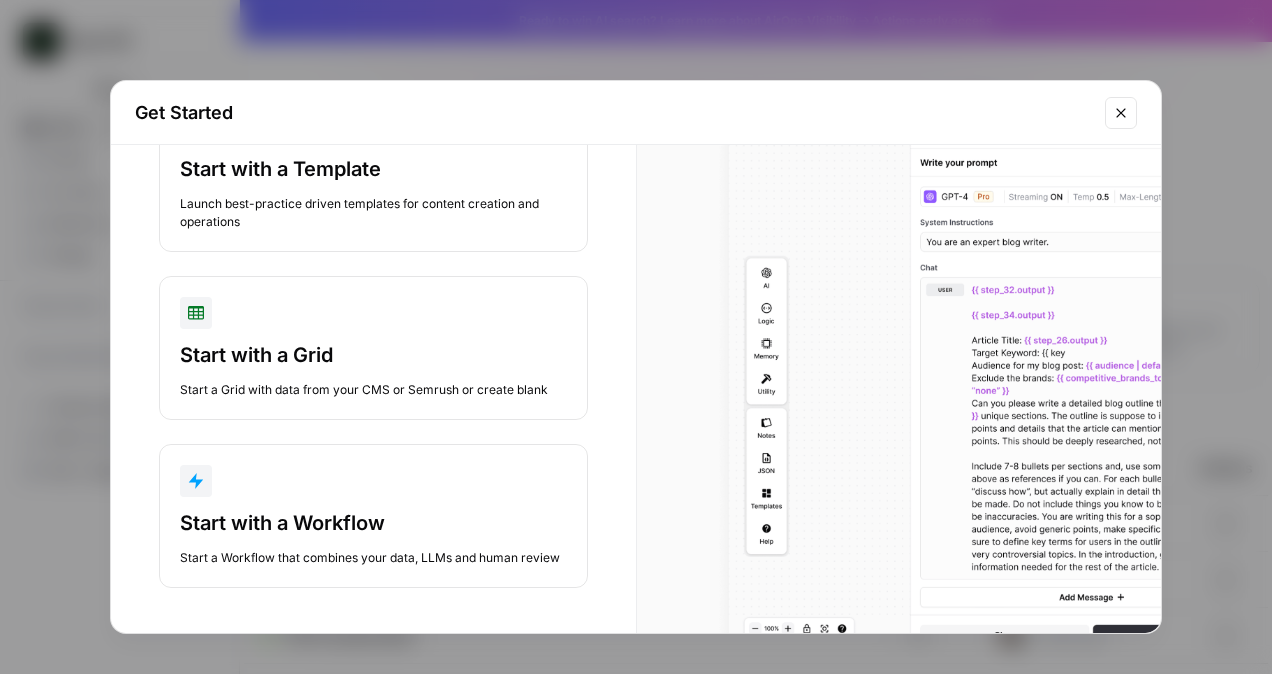 click at bounding box center [373, 481] 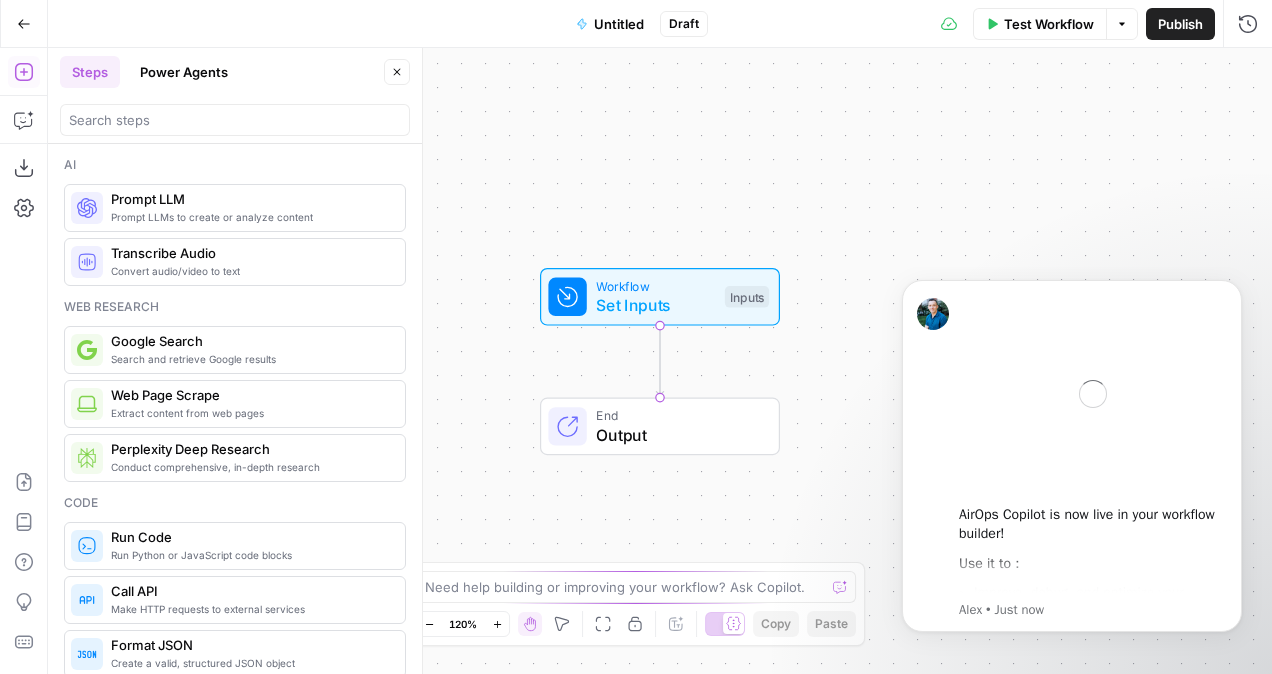 scroll, scrollTop: 0, scrollLeft: 0, axis: both 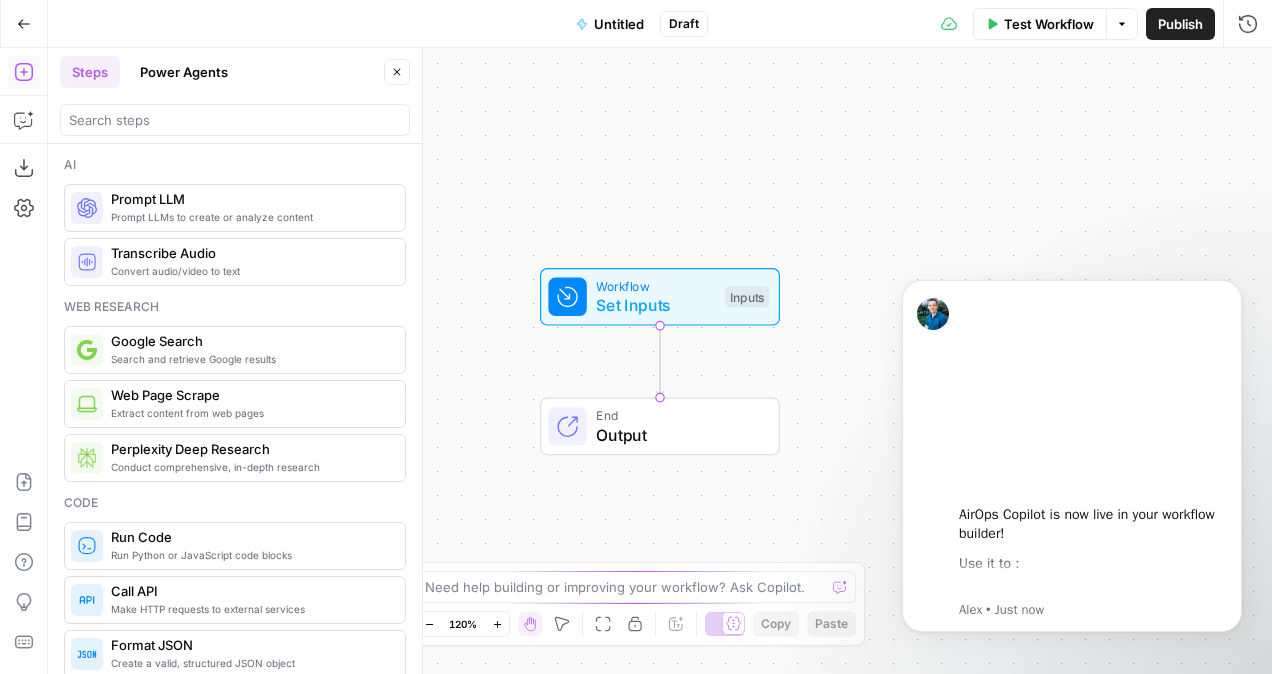 click on "Untitled" at bounding box center [619, 24] 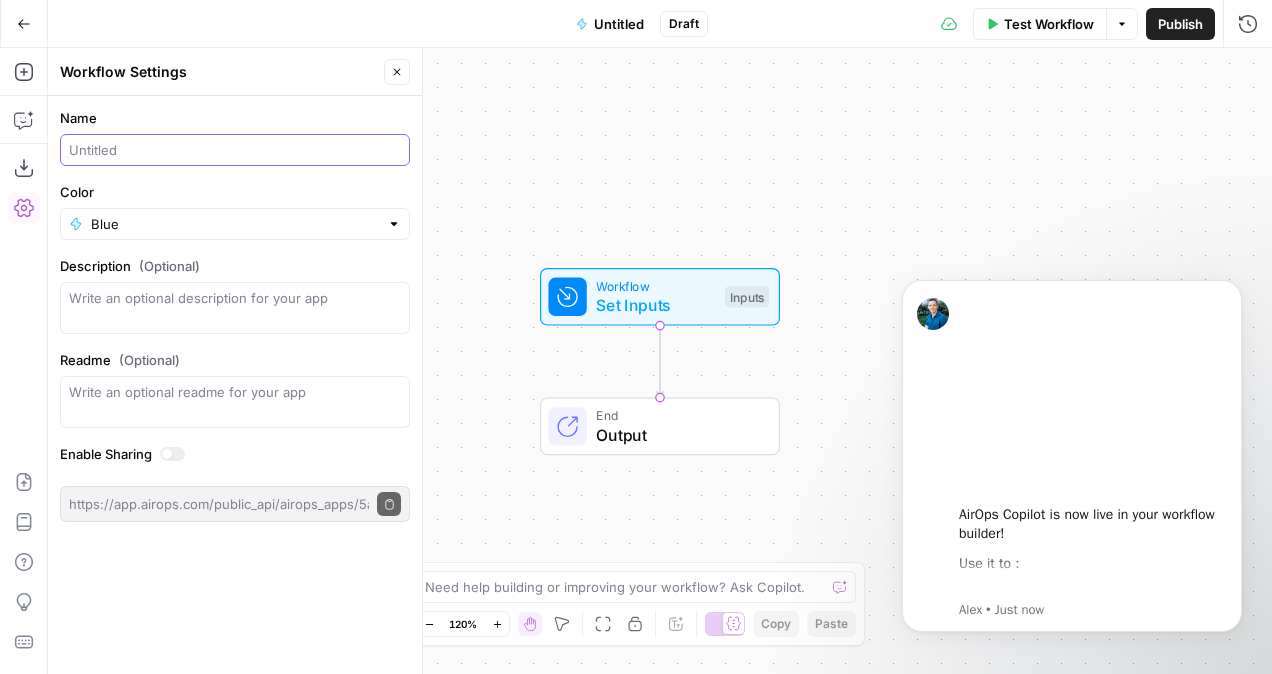 click on "Name" at bounding box center [235, 150] 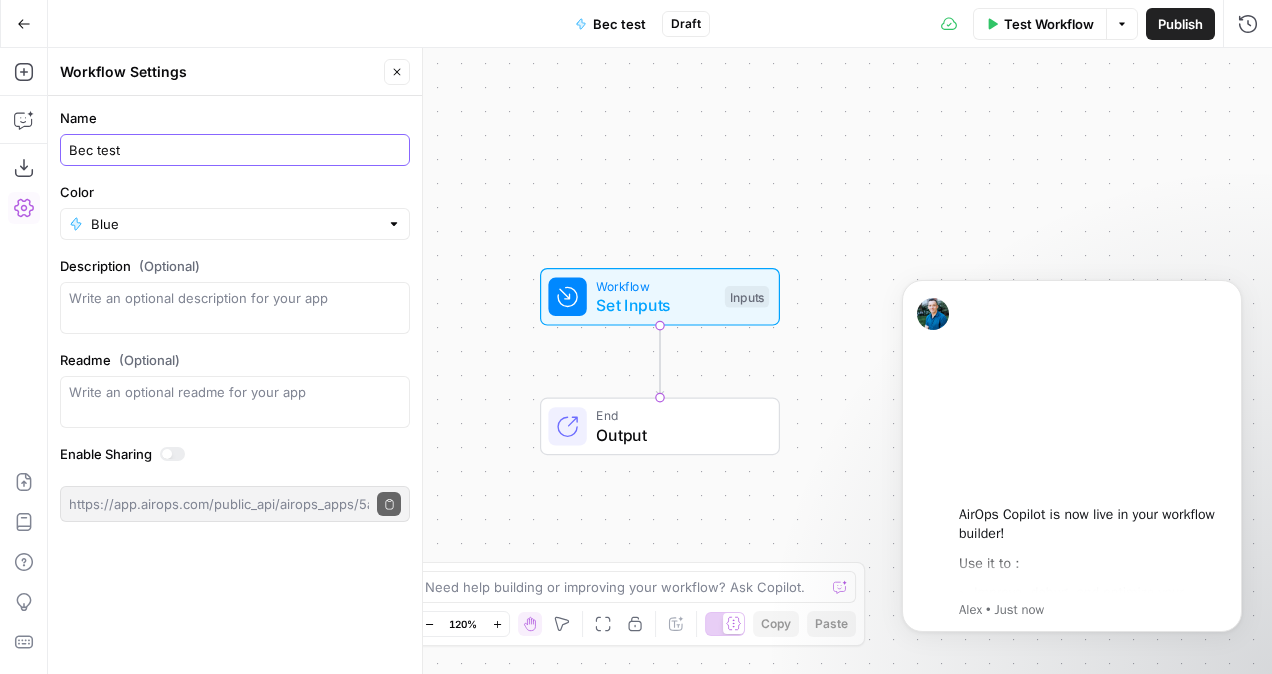 type on "Bec test" 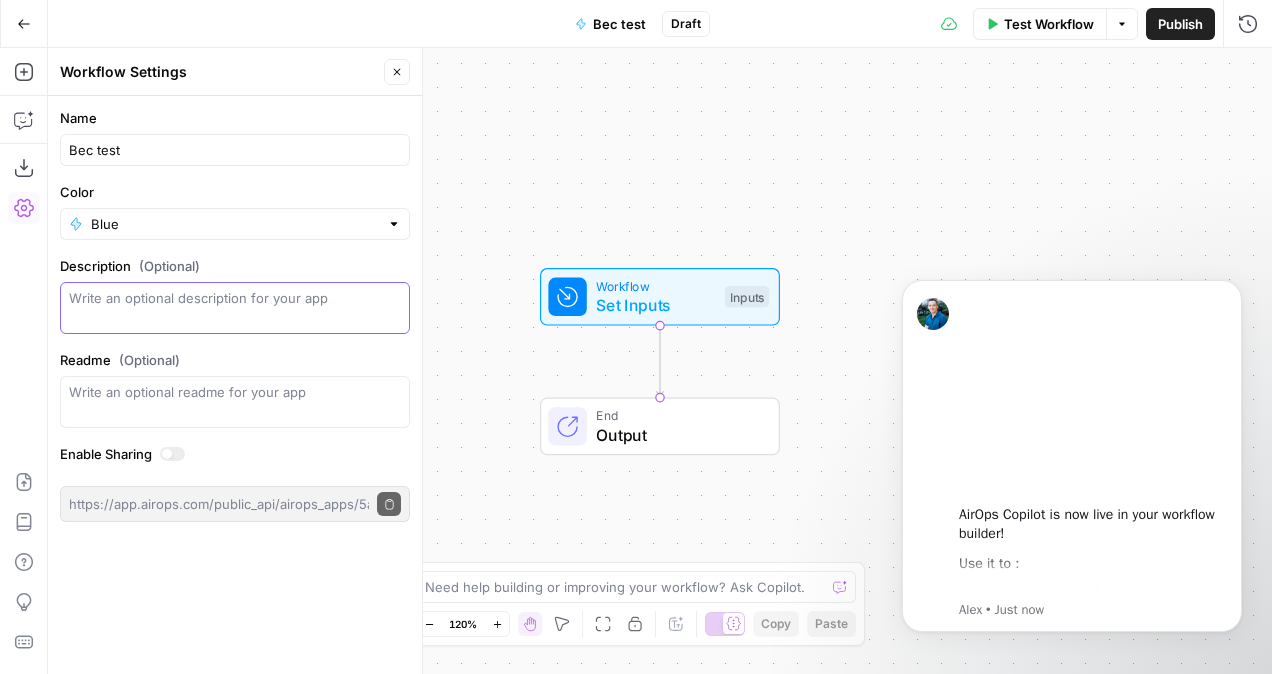 click on "Description   (Optional)" at bounding box center (235, 308) 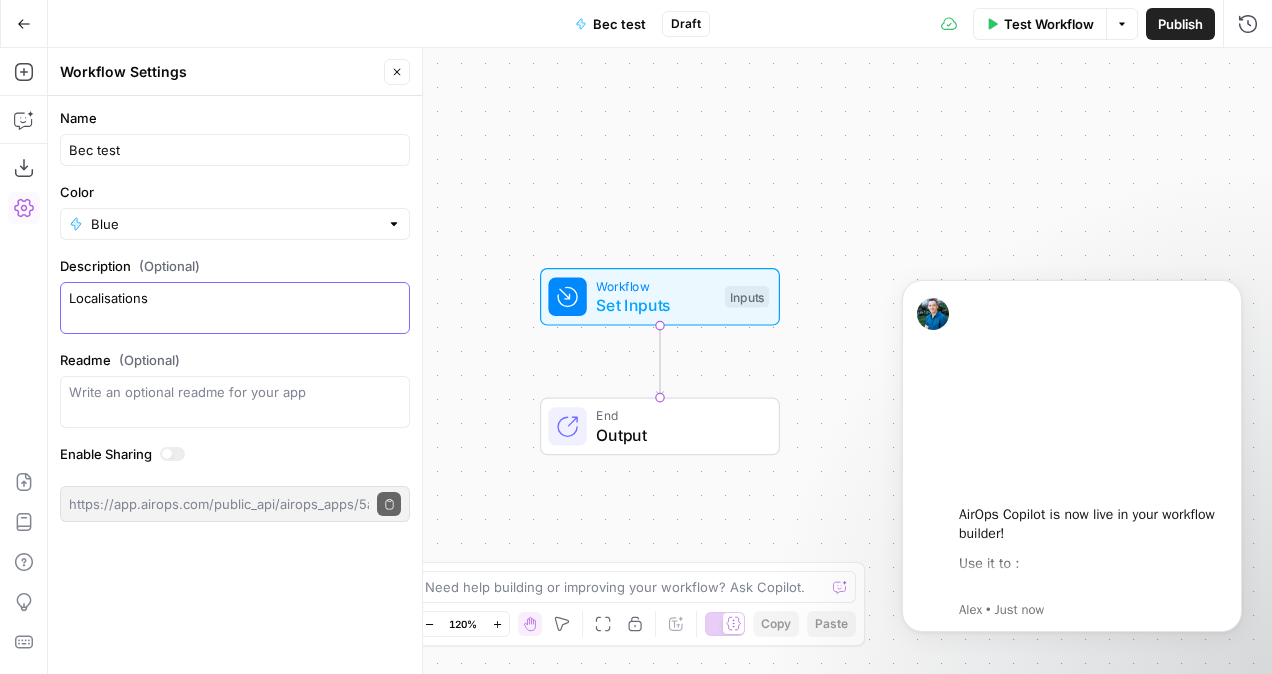 type on "Localisations" 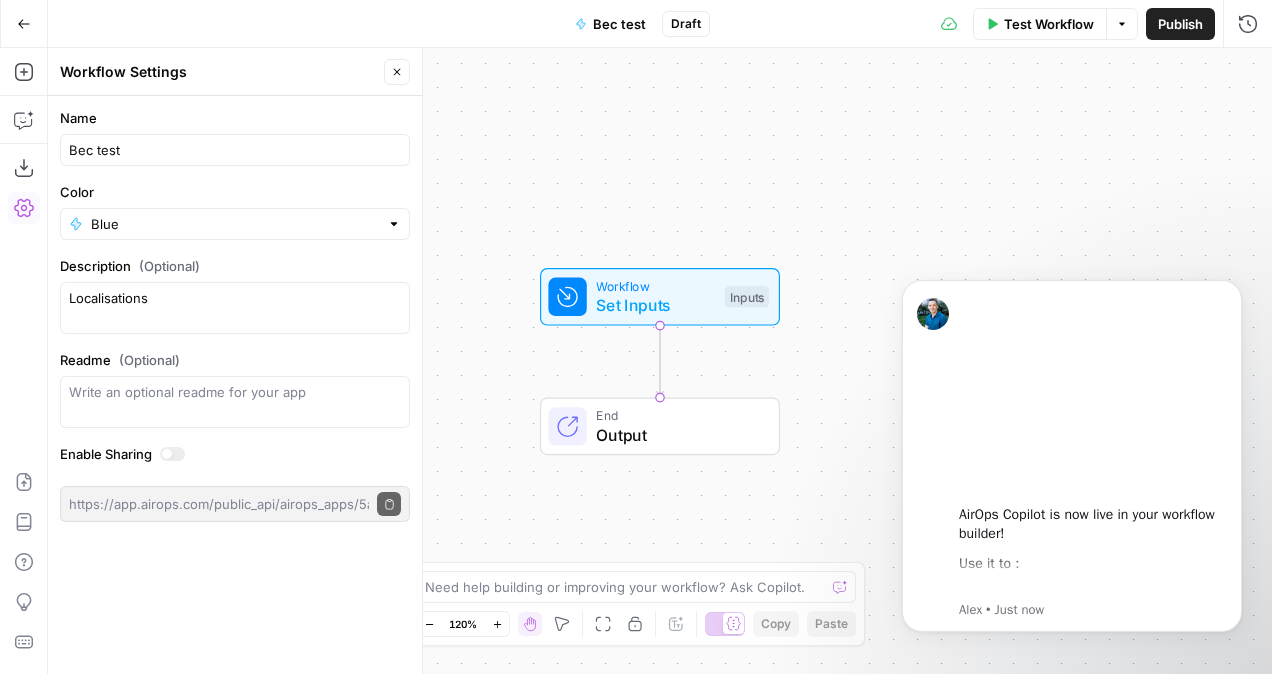 click at bounding box center [167, 454] 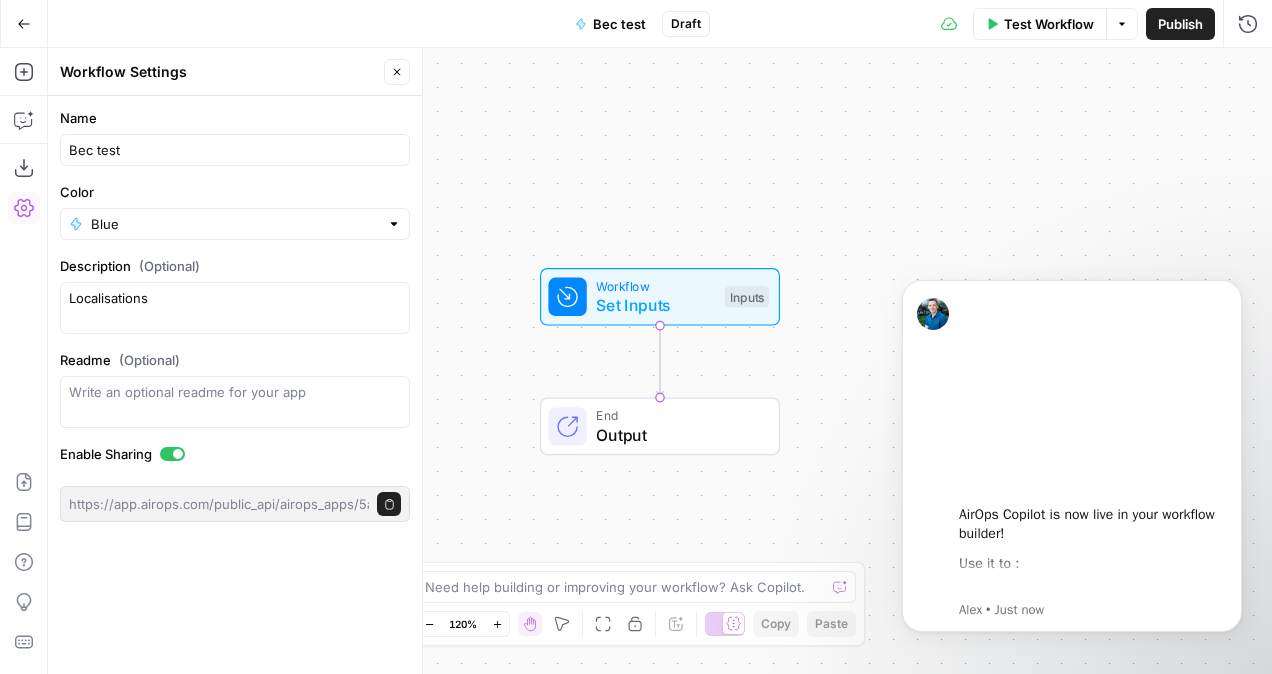 click on "Workflow Set Inputs Inputs End Output" at bounding box center [660, 361] 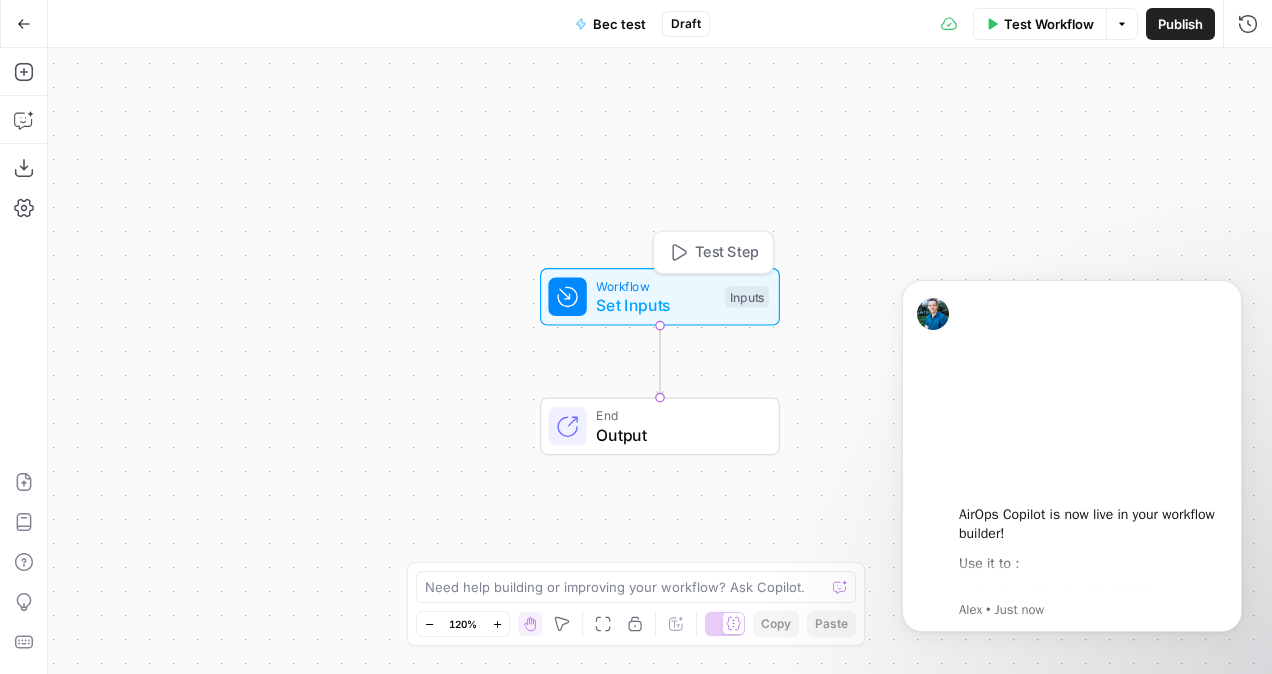 click on "Set Inputs" at bounding box center [655, 305] 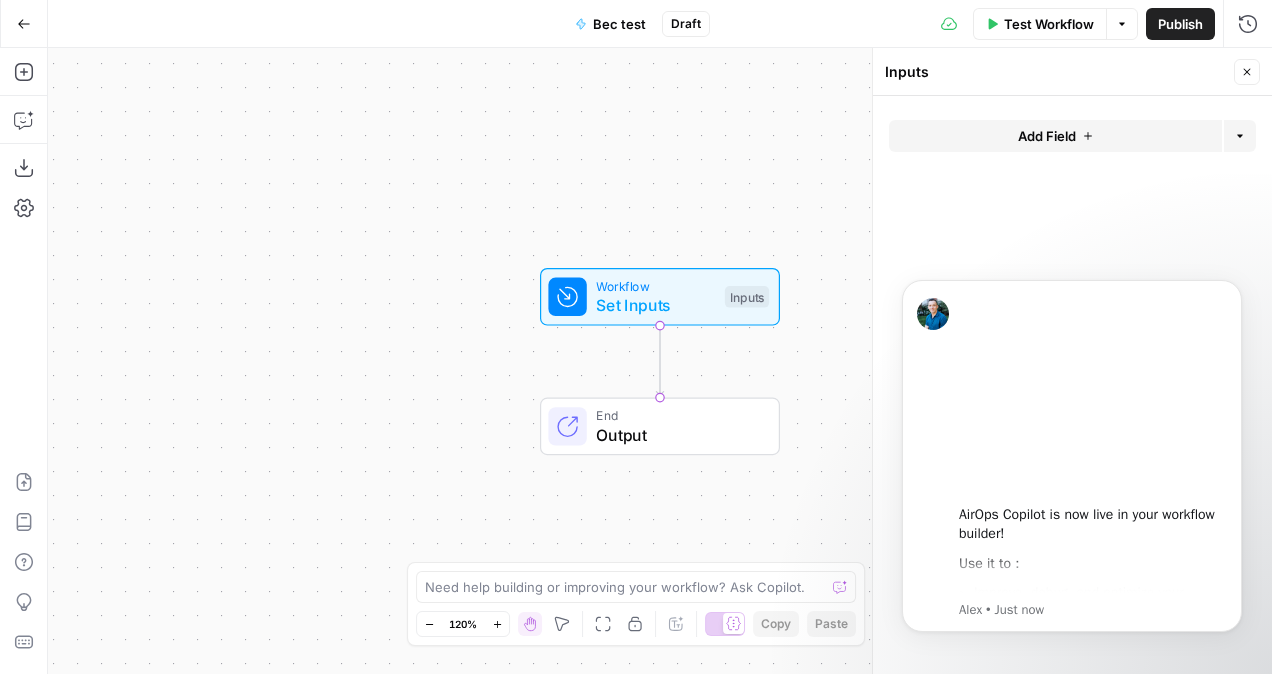 click on "Add Field" at bounding box center [1047, 136] 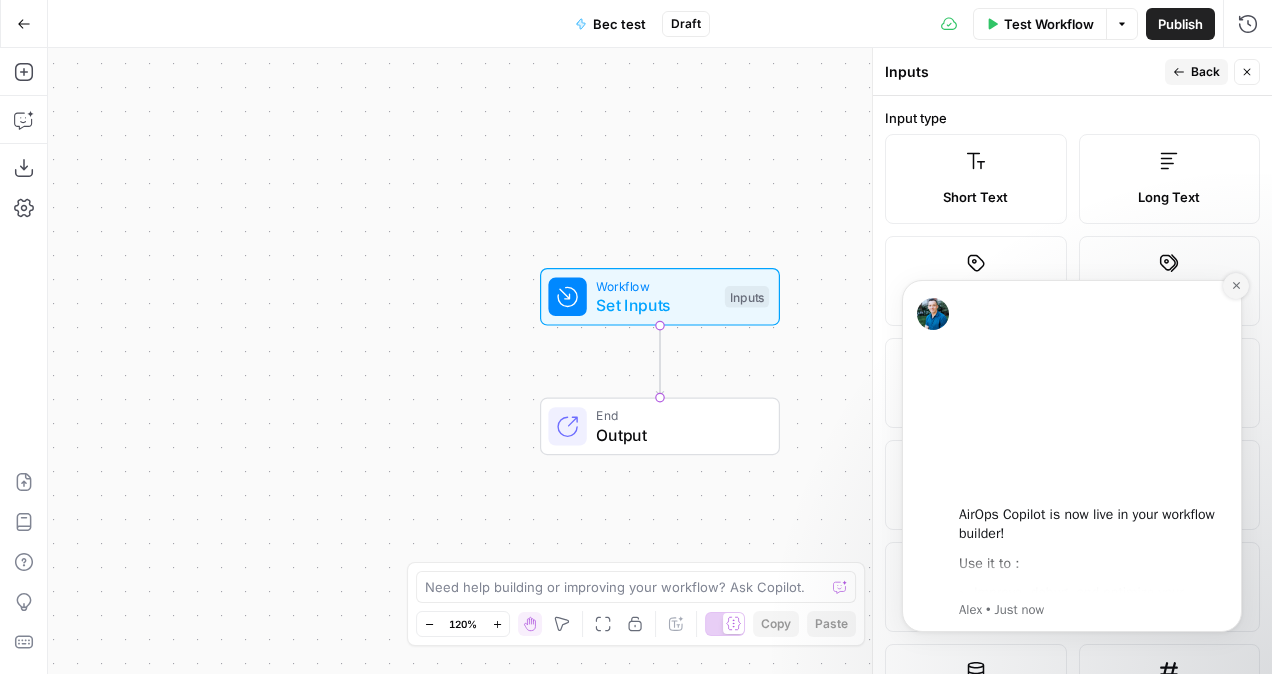 click 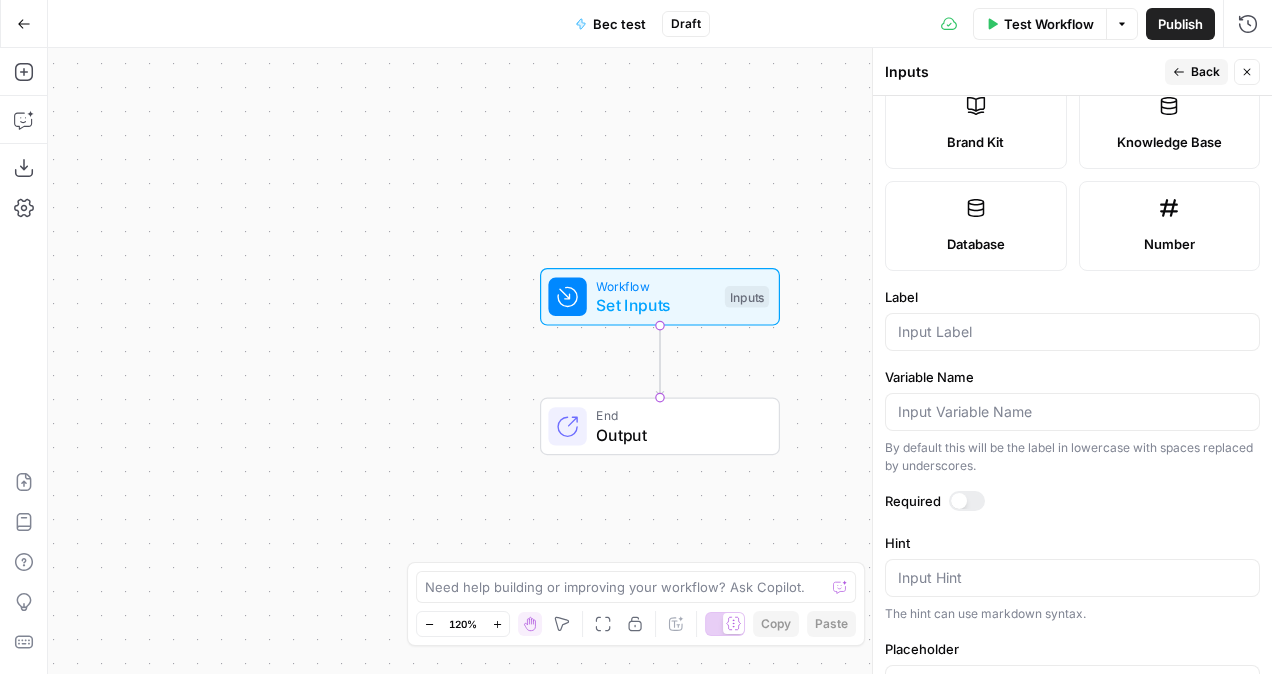 scroll, scrollTop: 472, scrollLeft: 0, axis: vertical 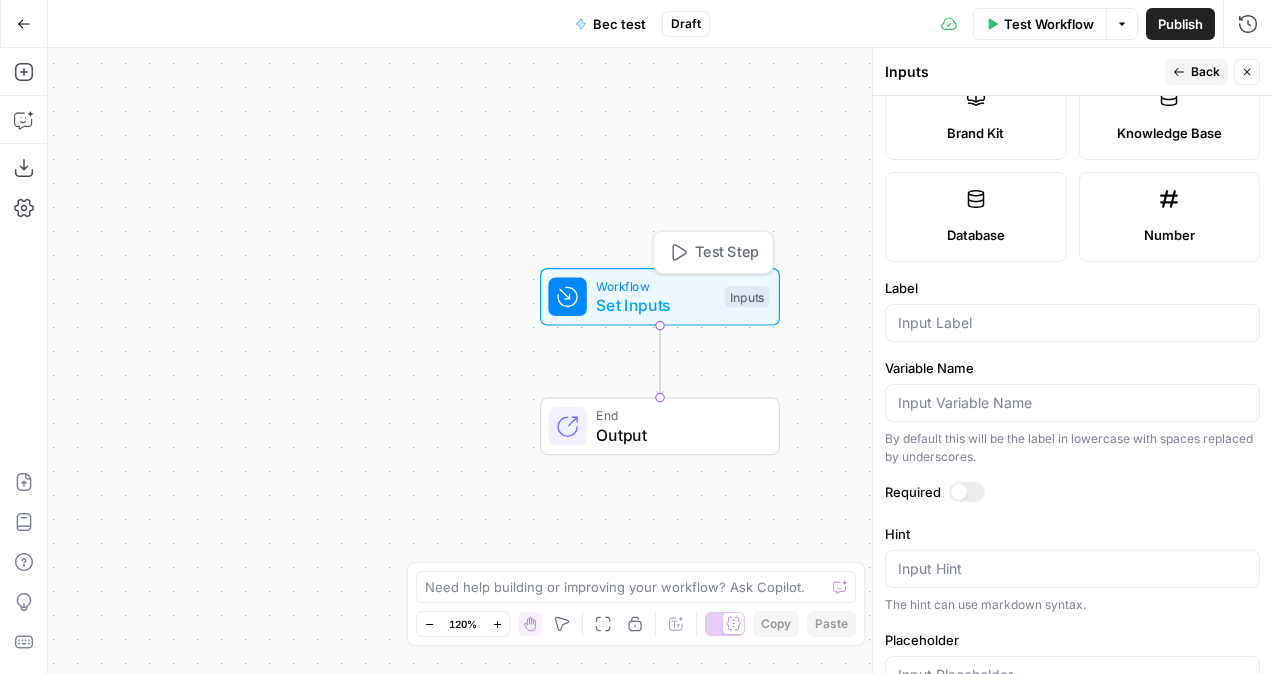 click on "Workflow" at bounding box center [655, 285] 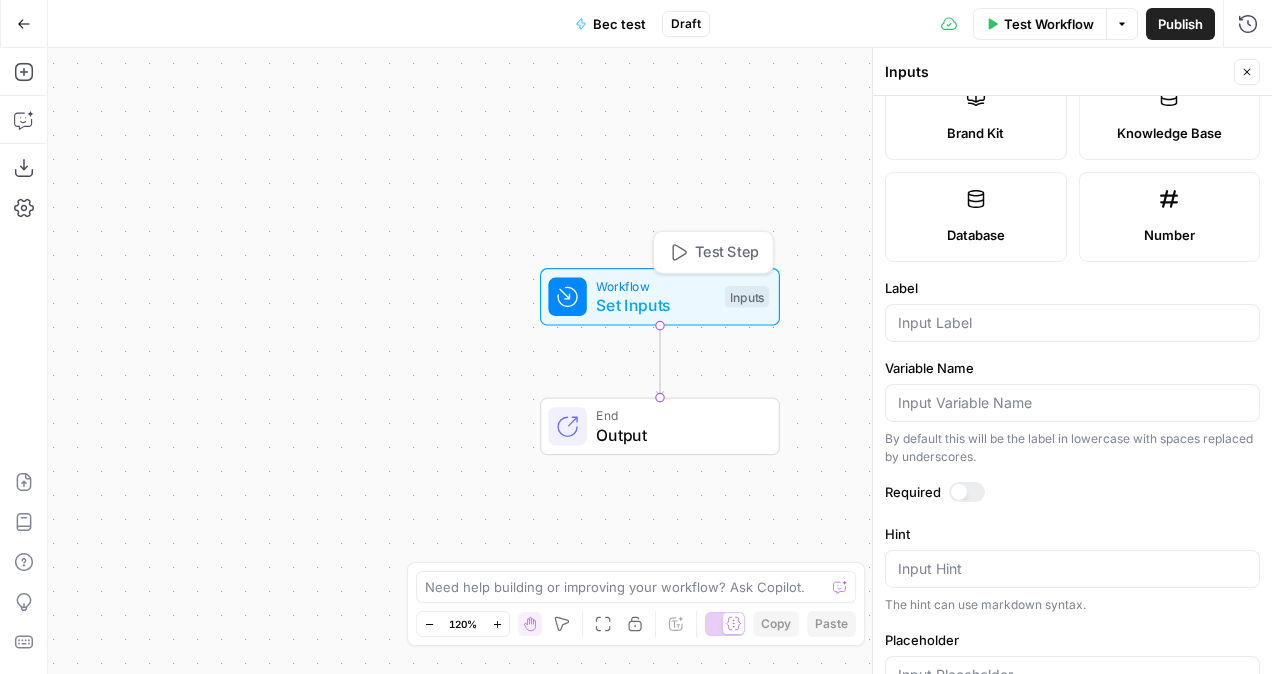 click on "Workflow" at bounding box center (655, 285) 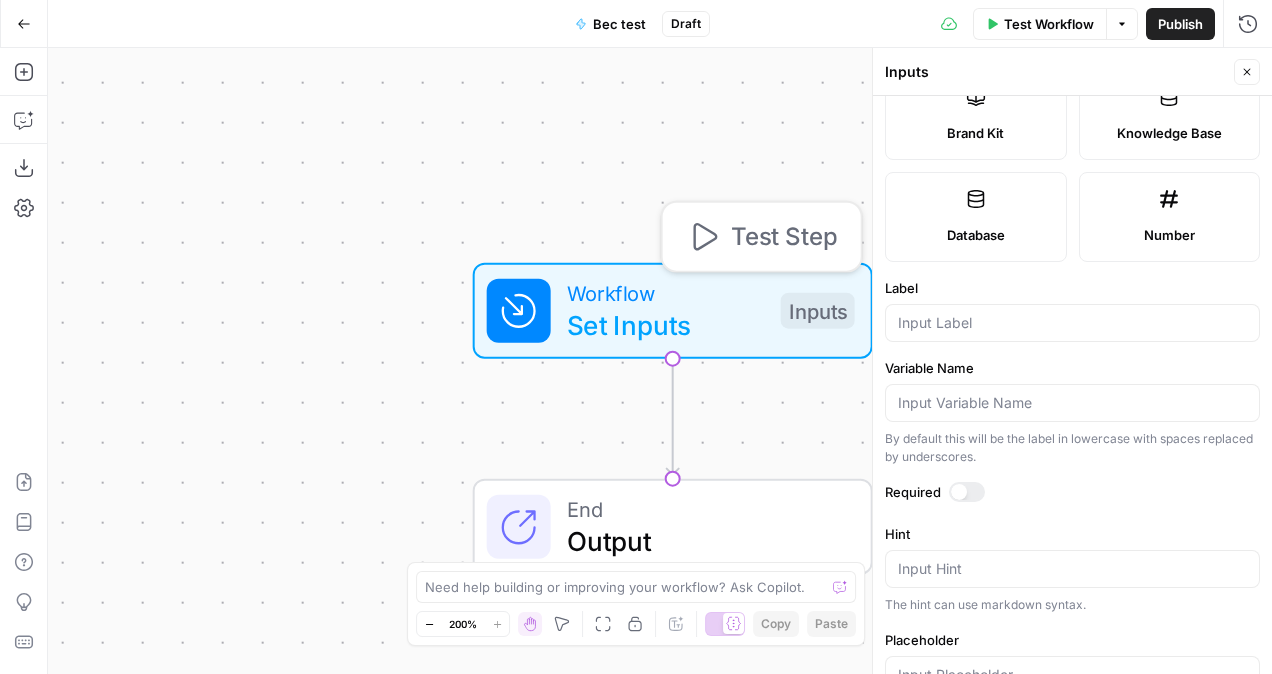 click on "Workflow" at bounding box center [666, 293] 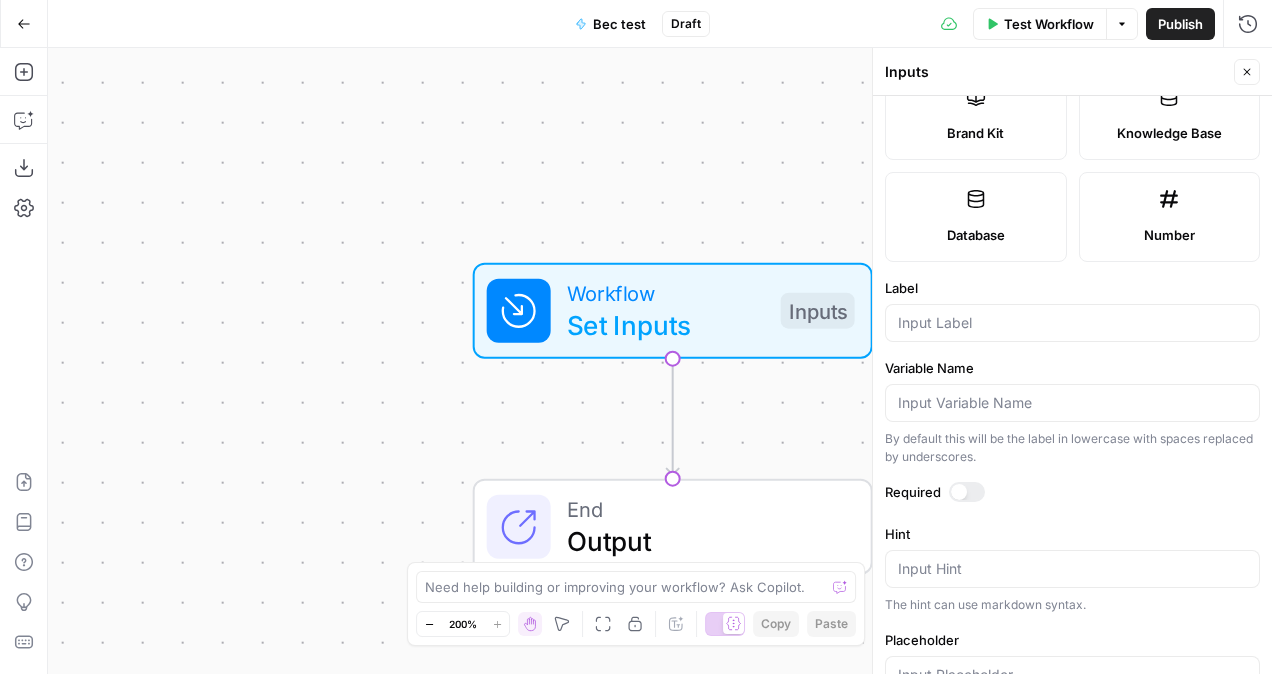 scroll, scrollTop: 0, scrollLeft: 0, axis: both 